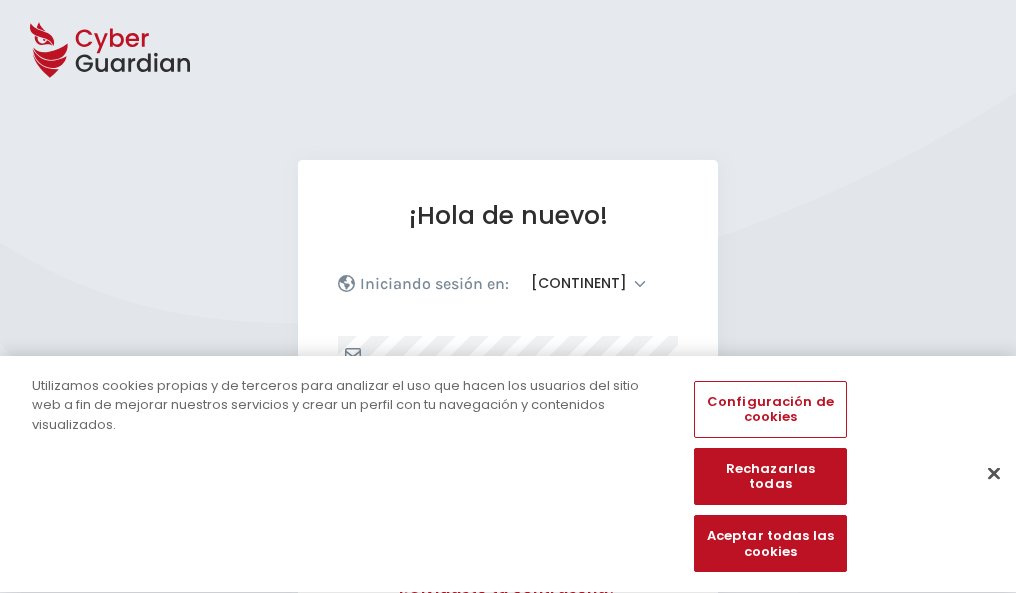 select on "[CONTINENT]" 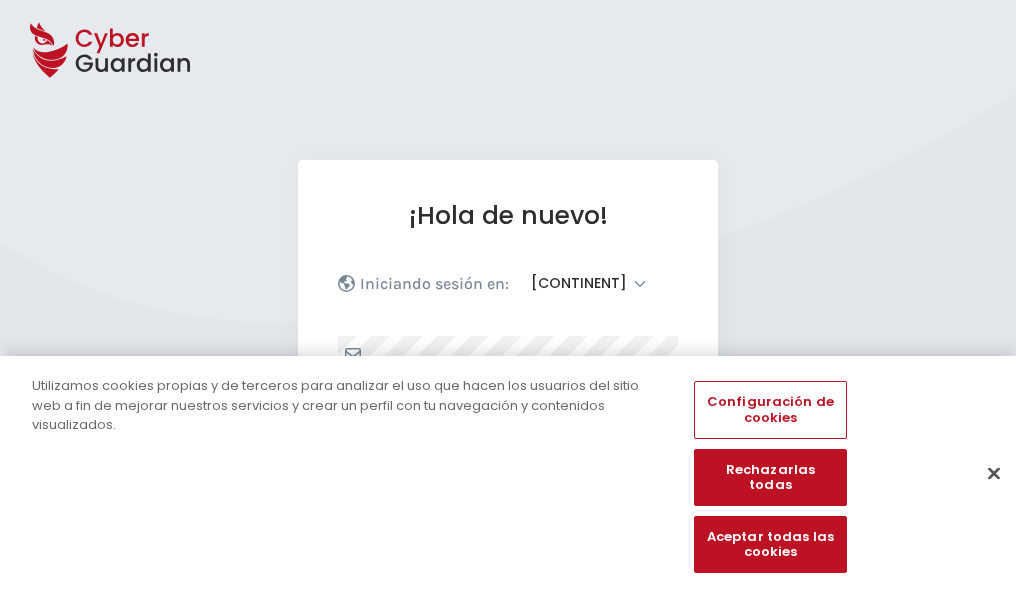 scroll, scrollTop: 261, scrollLeft: 0, axis: vertical 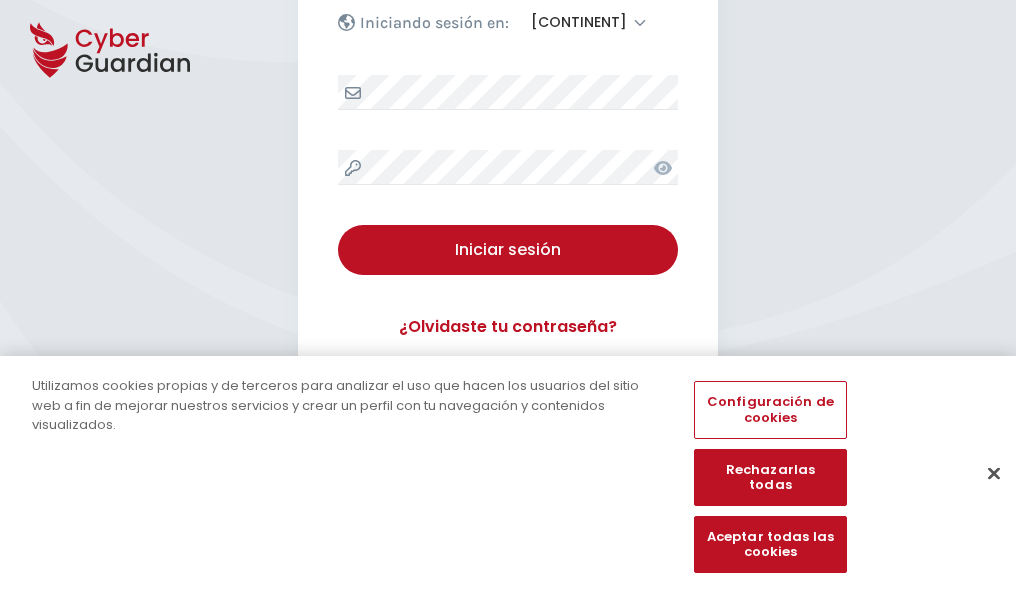 click at bounding box center (994, 473) 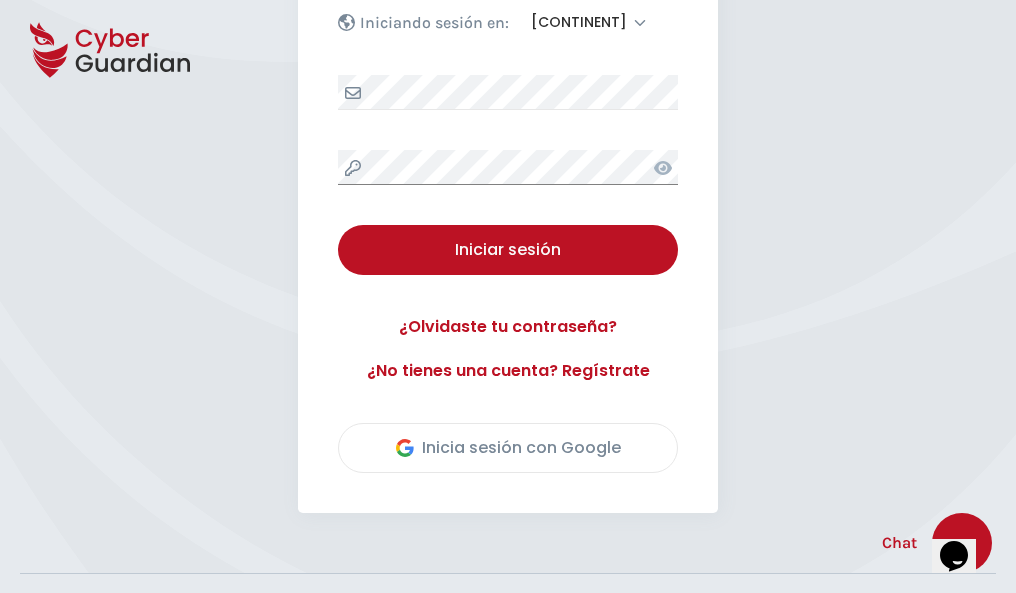 scroll, scrollTop: 454, scrollLeft: 0, axis: vertical 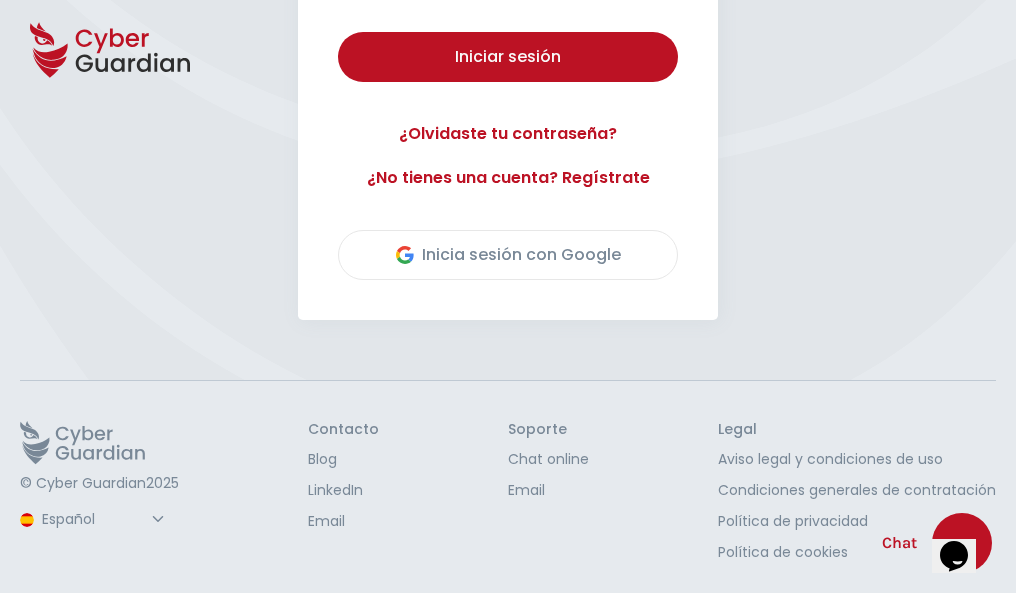 type 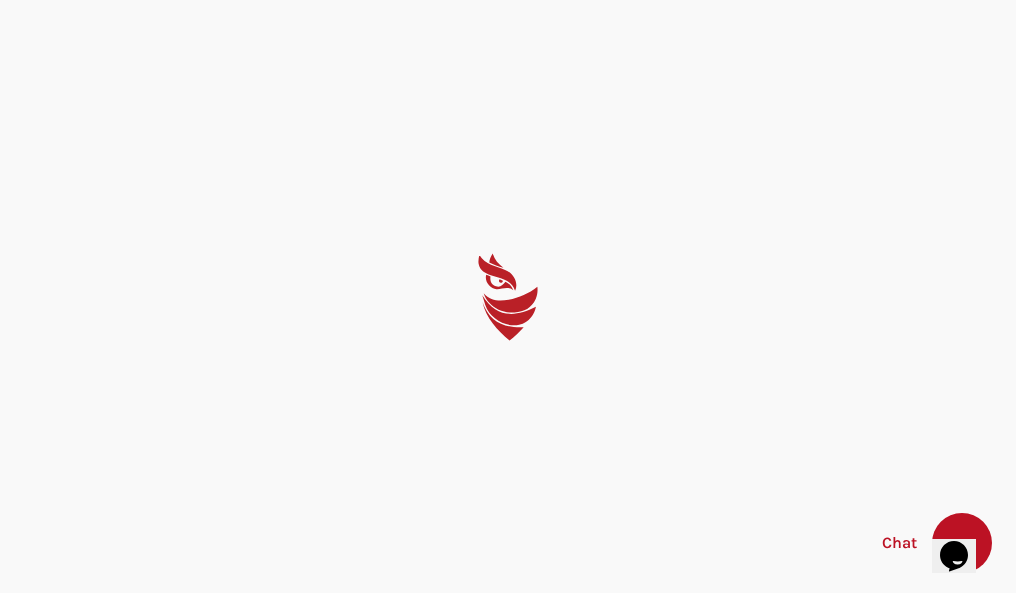 scroll, scrollTop: 0, scrollLeft: 0, axis: both 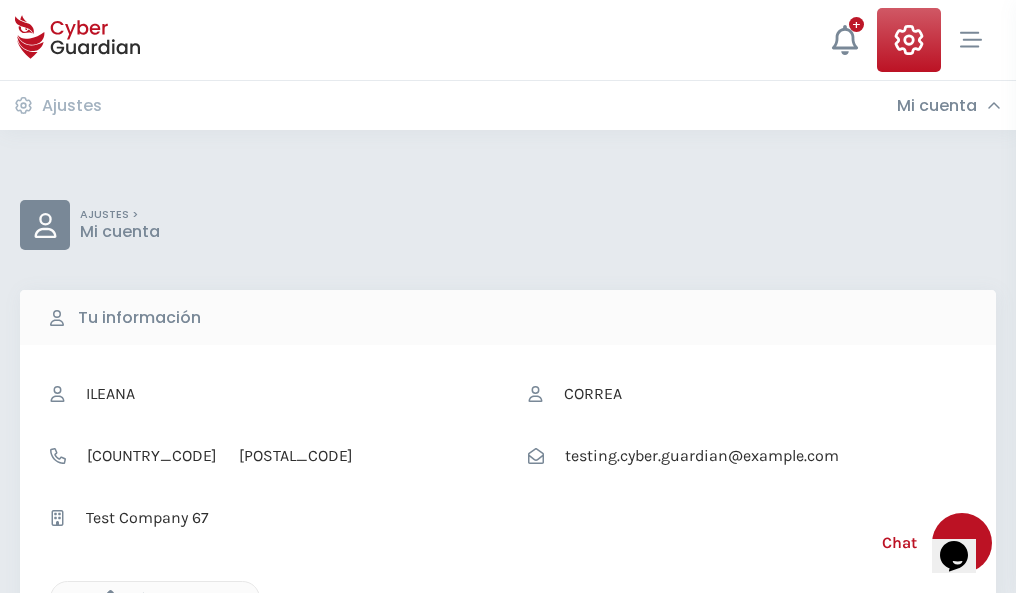 click 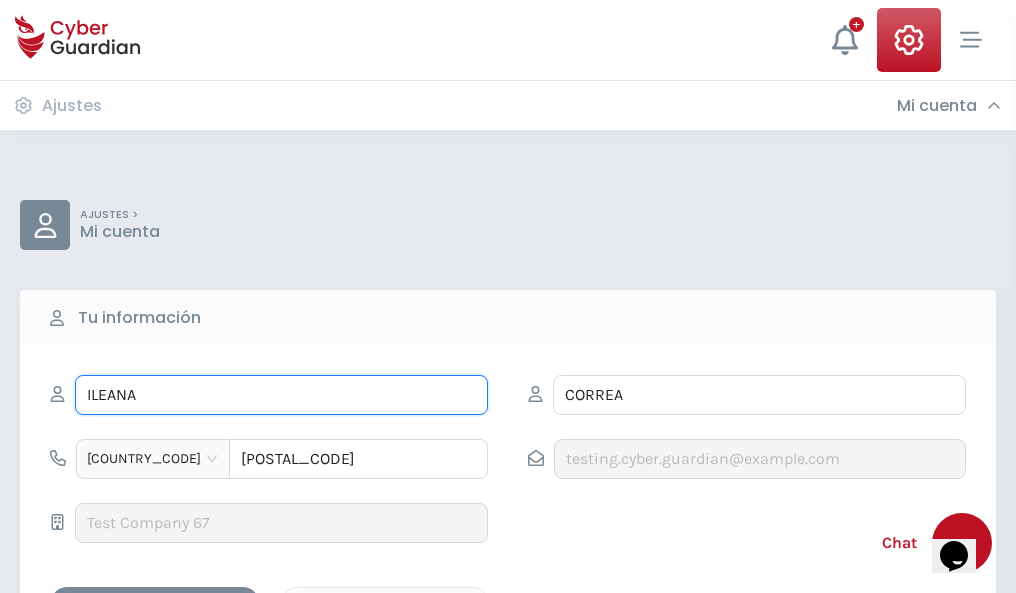 click on "ILEANA" at bounding box center (281, 395) 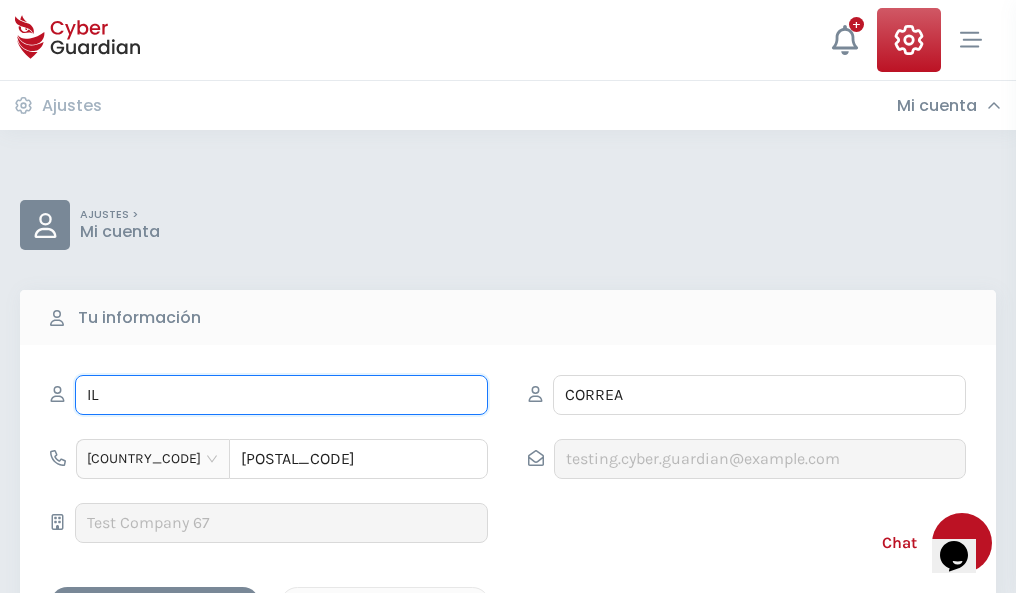 type on "I" 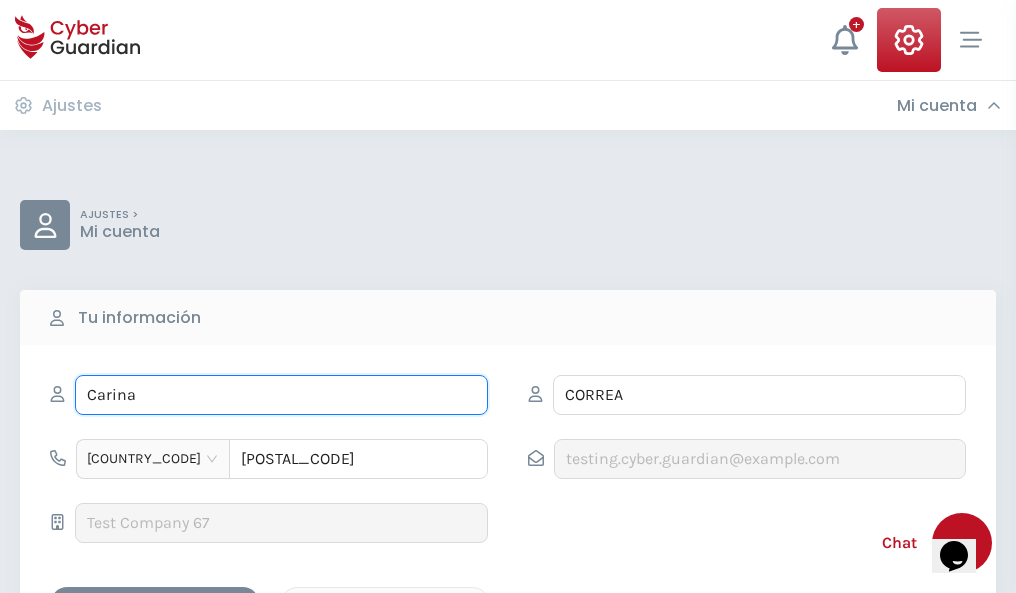 type on "Carina" 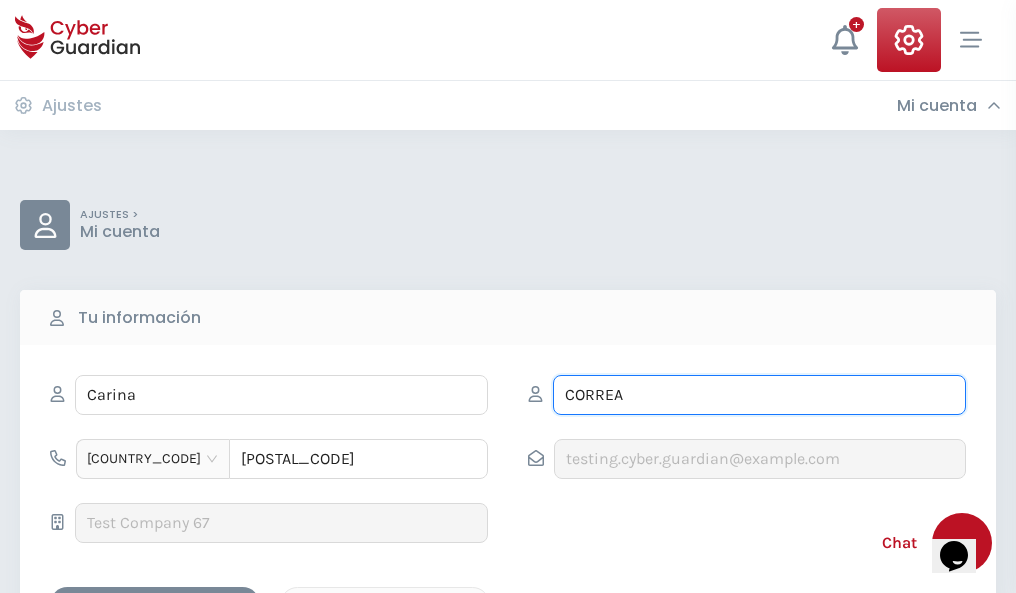 click on "CORREA" at bounding box center (759, 395) 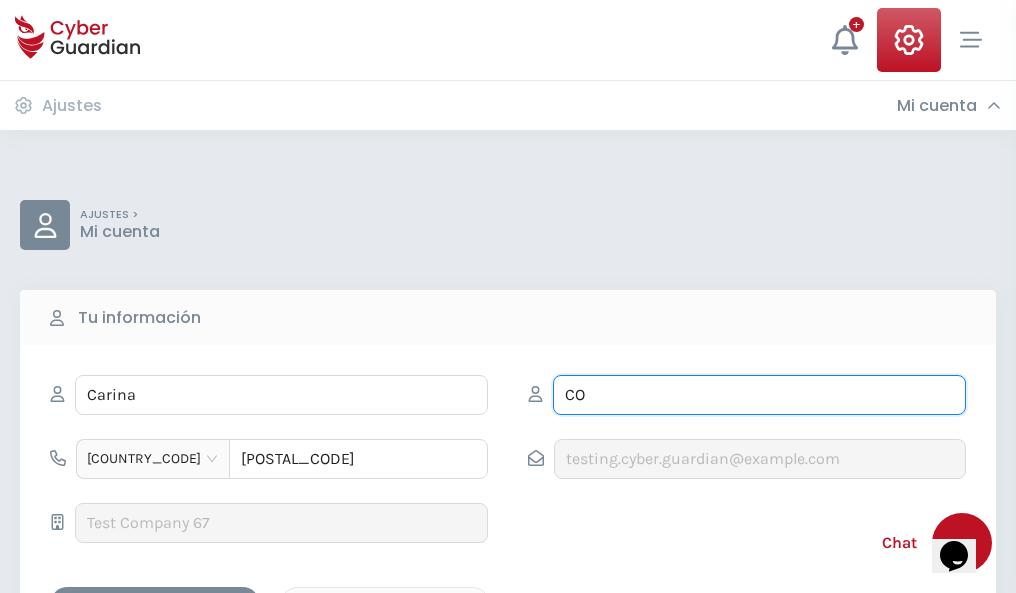 type on "C" 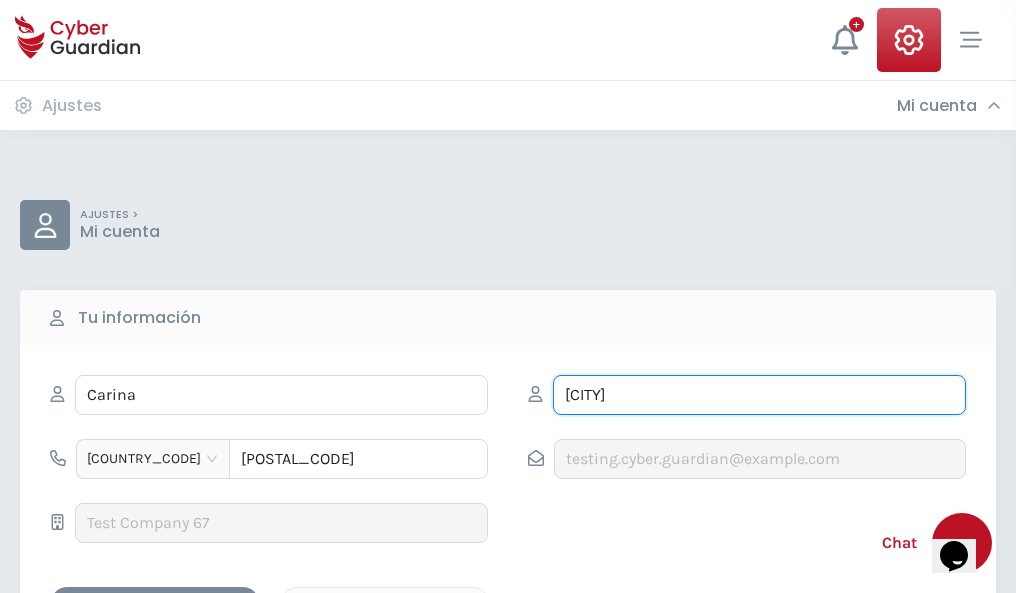 type on "Ávila" 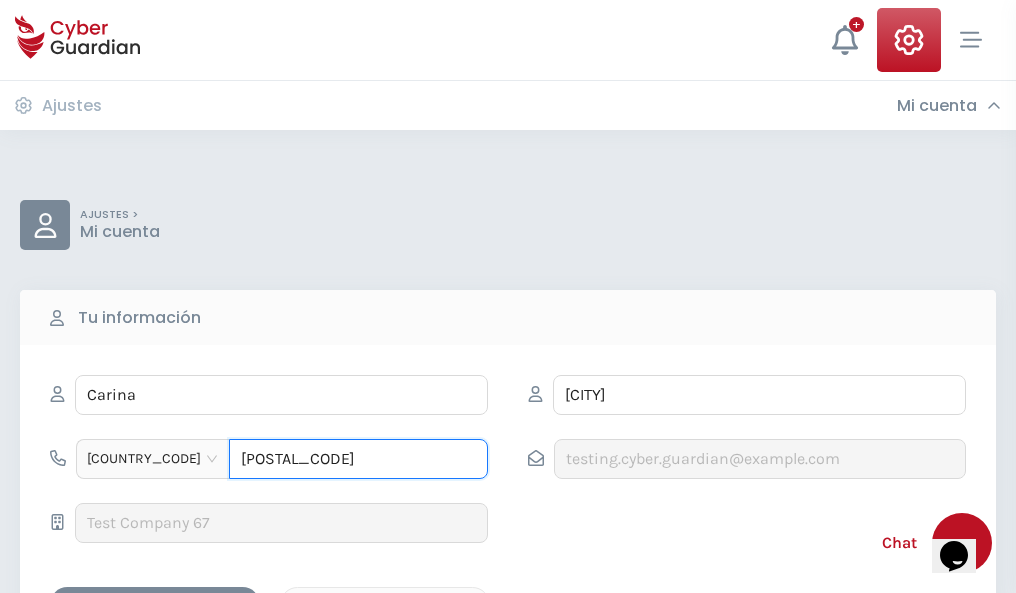 click on "1164055377" at bounding box center (358, 459) 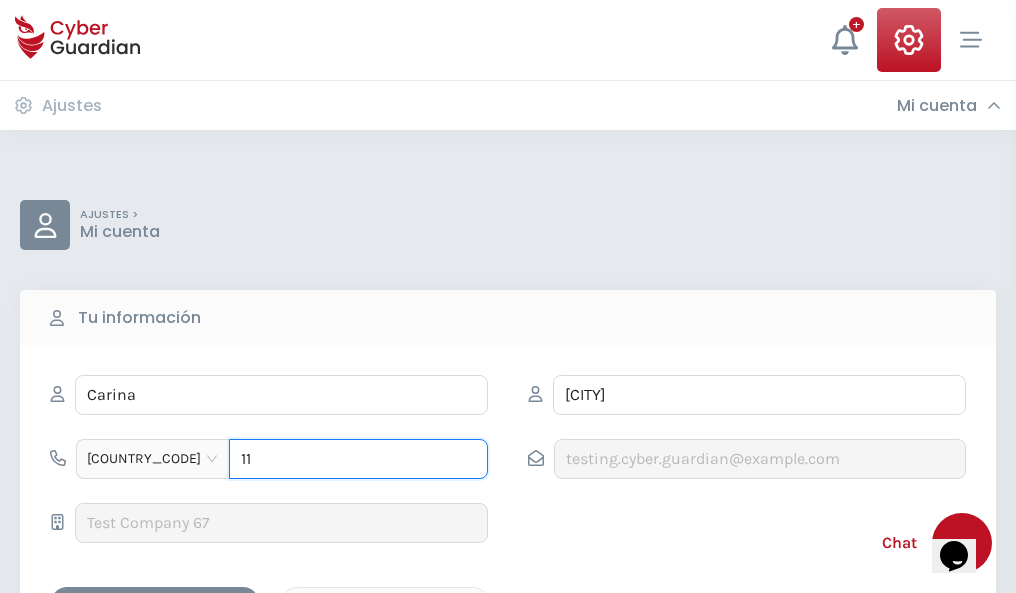type on "1" 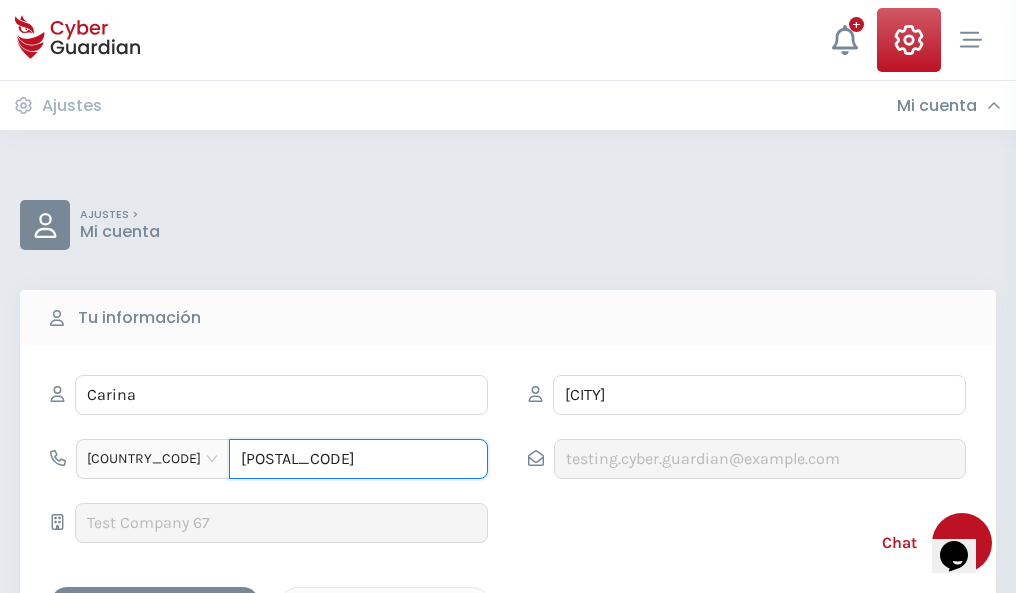 type on "4944204641" 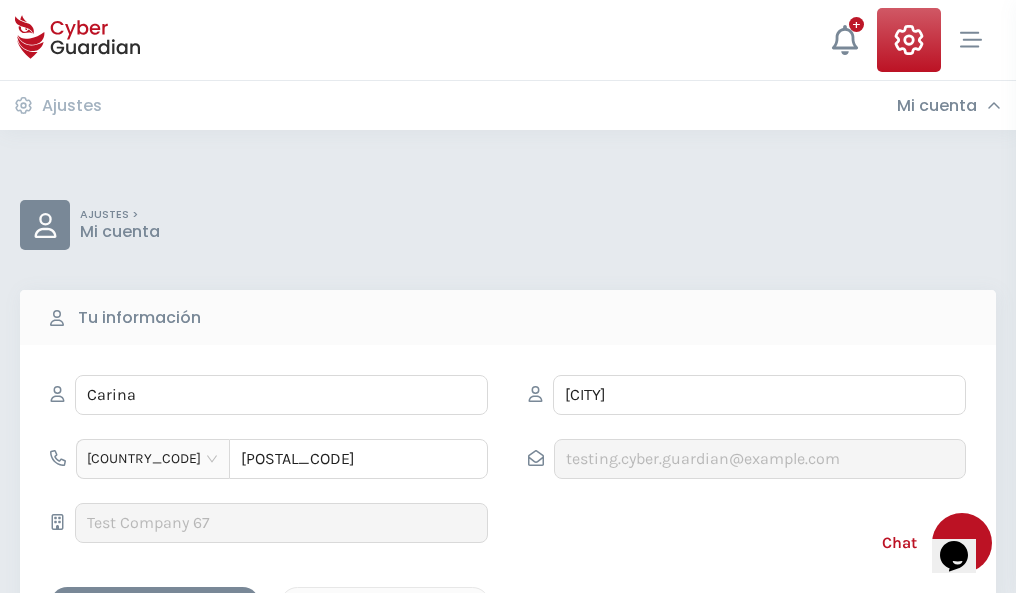 click on "Cancelar" at bounding box center [385, 604] 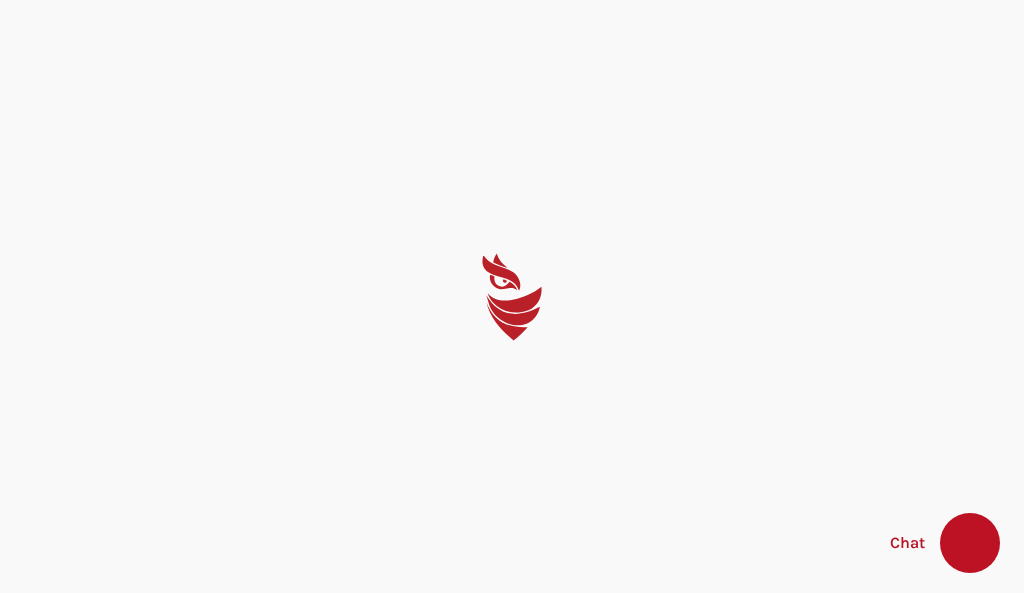 scroll, scrollTop: 0, scrollLeft: 0, axis: both 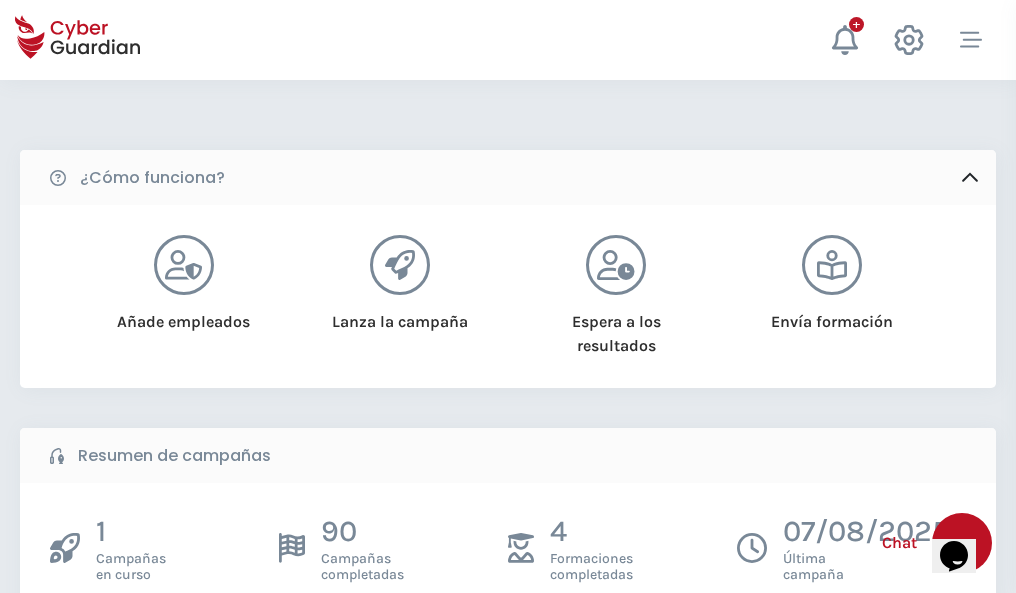 click on "Crear una campaña" at bounding box center (155, 645) 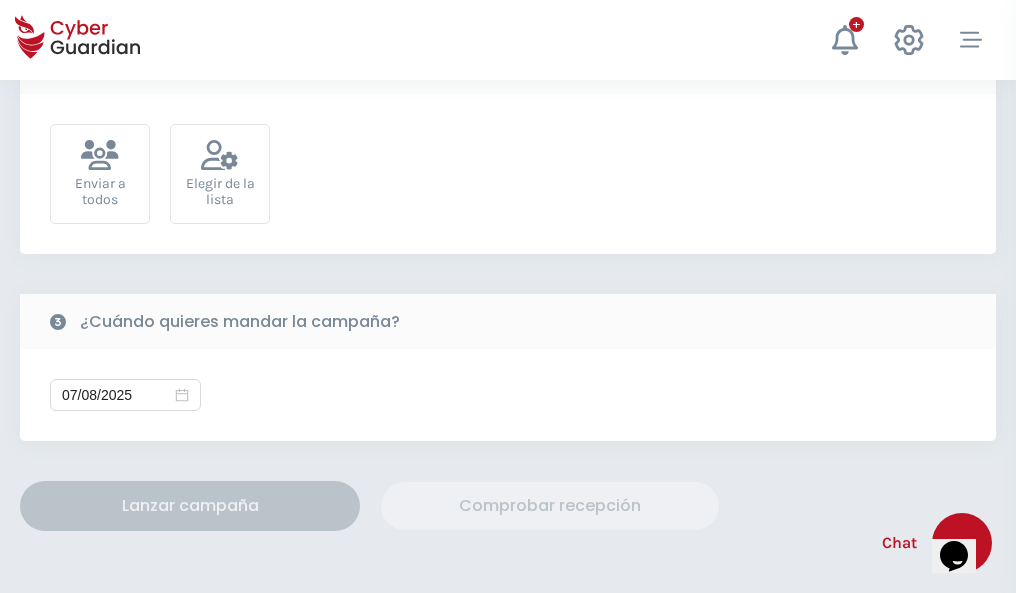 scroll, scrollTop: 732, scrollLeft: 0, axis: vertical 